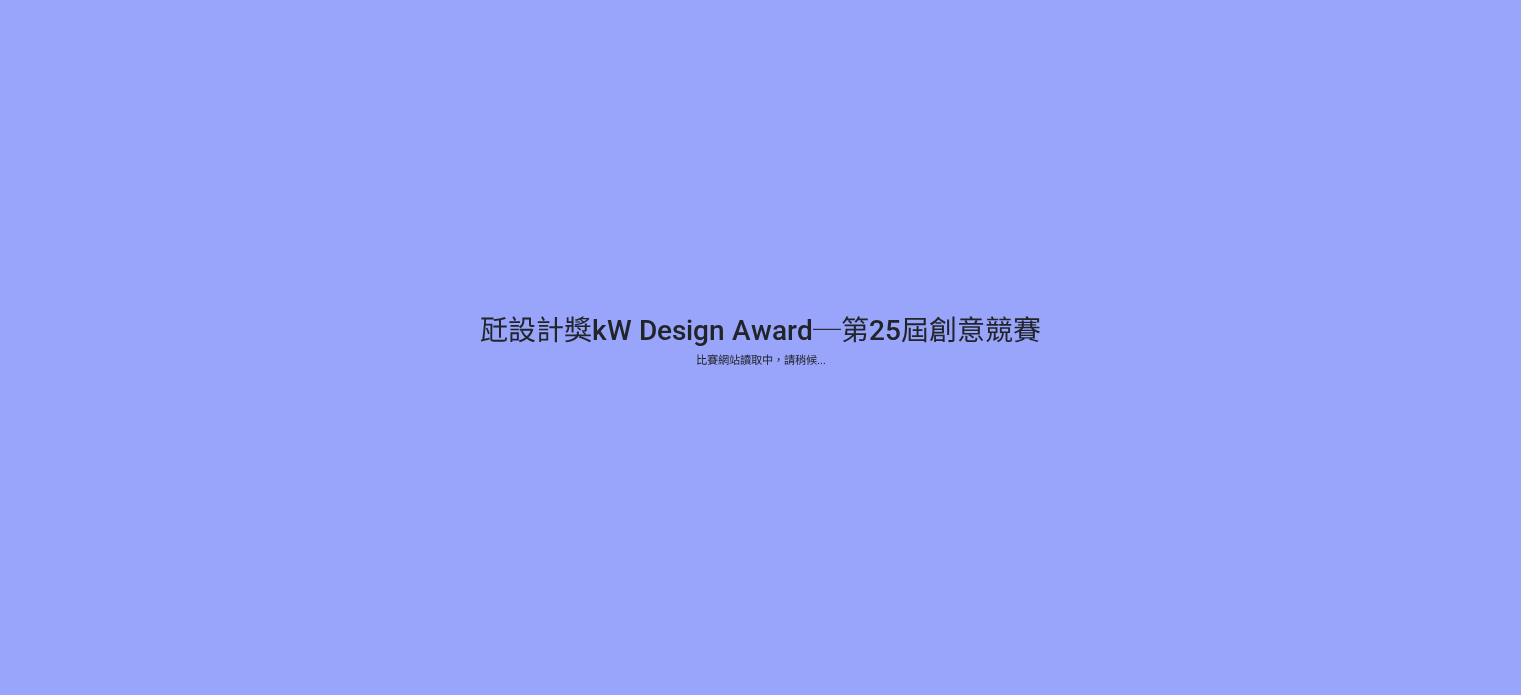 scroll, scrollTop: 0, scrollLeft: 0, axis: both 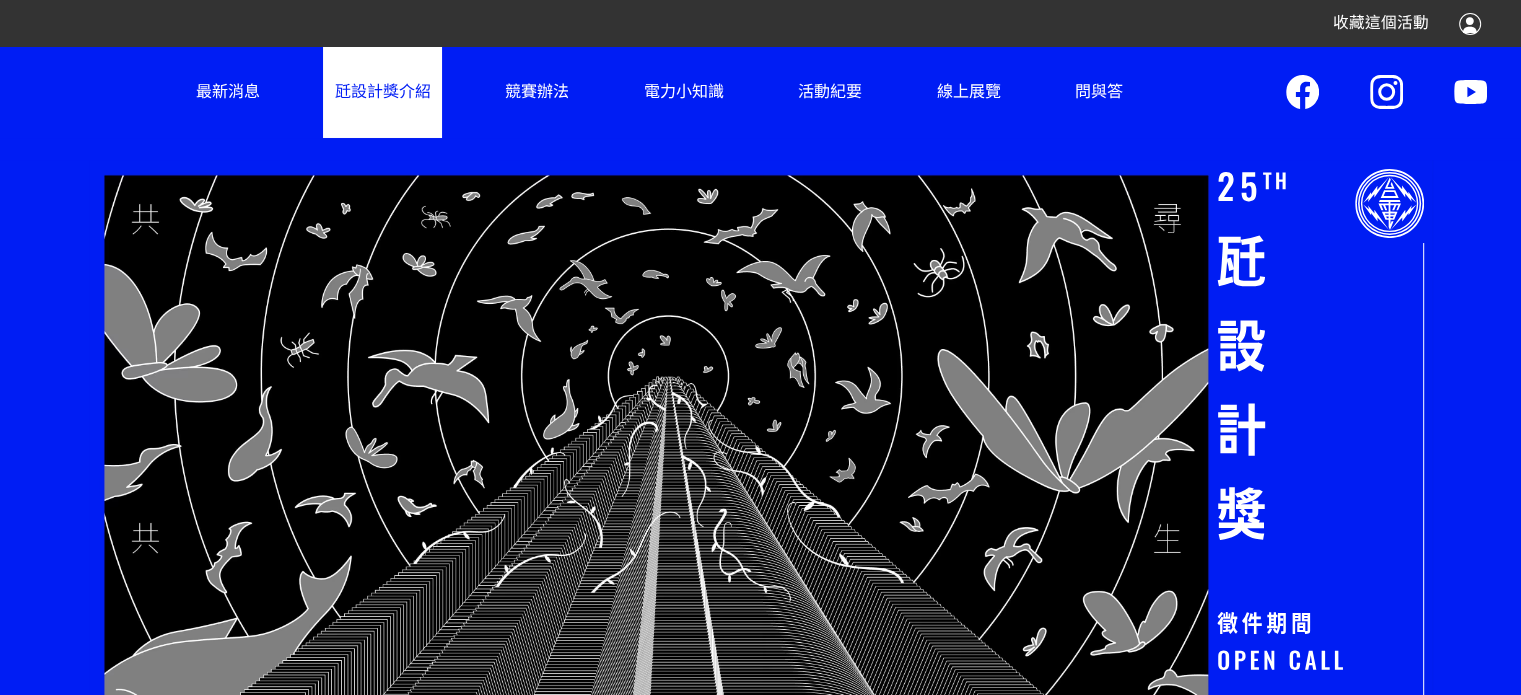 click on "瓩設計獎介紹" at bounding box center [382, 91] 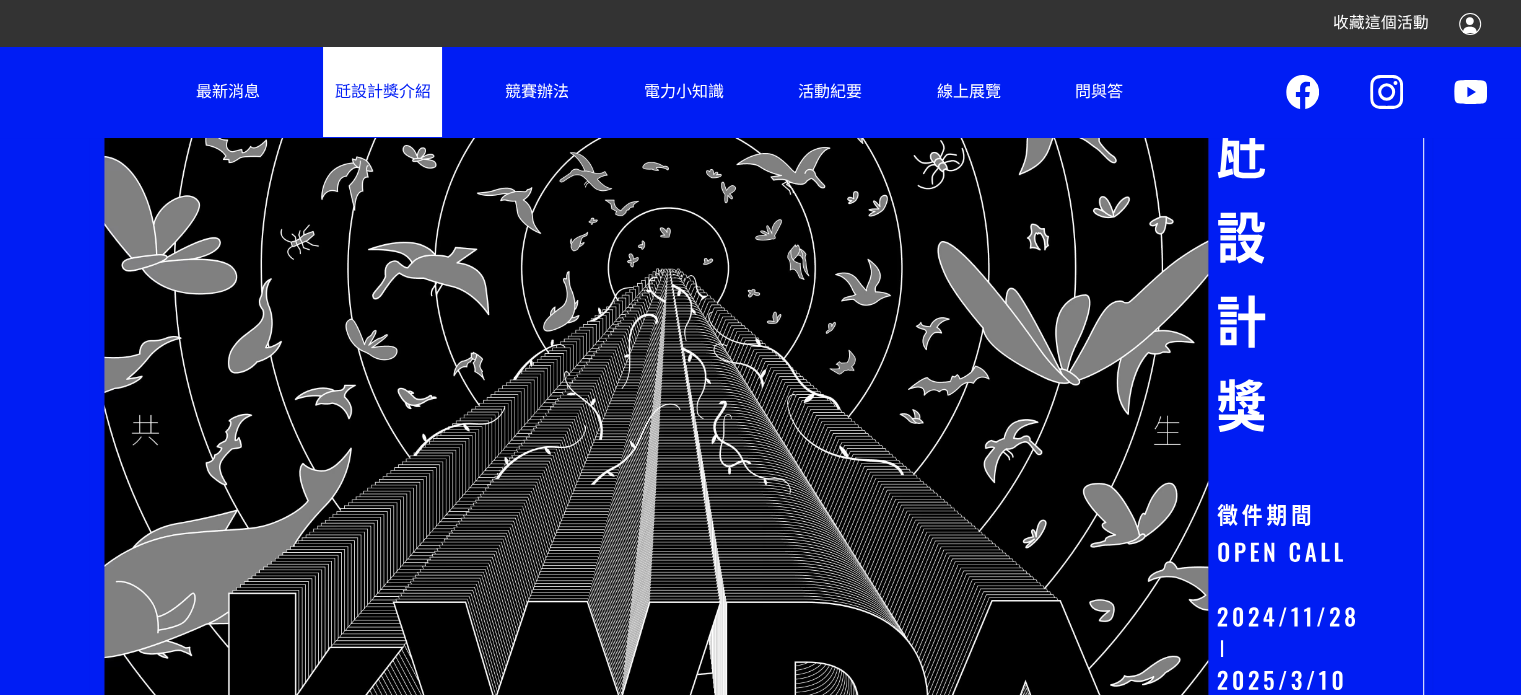 scroll, scrollTop: 42, scrollLeft: 0, axis: vertical 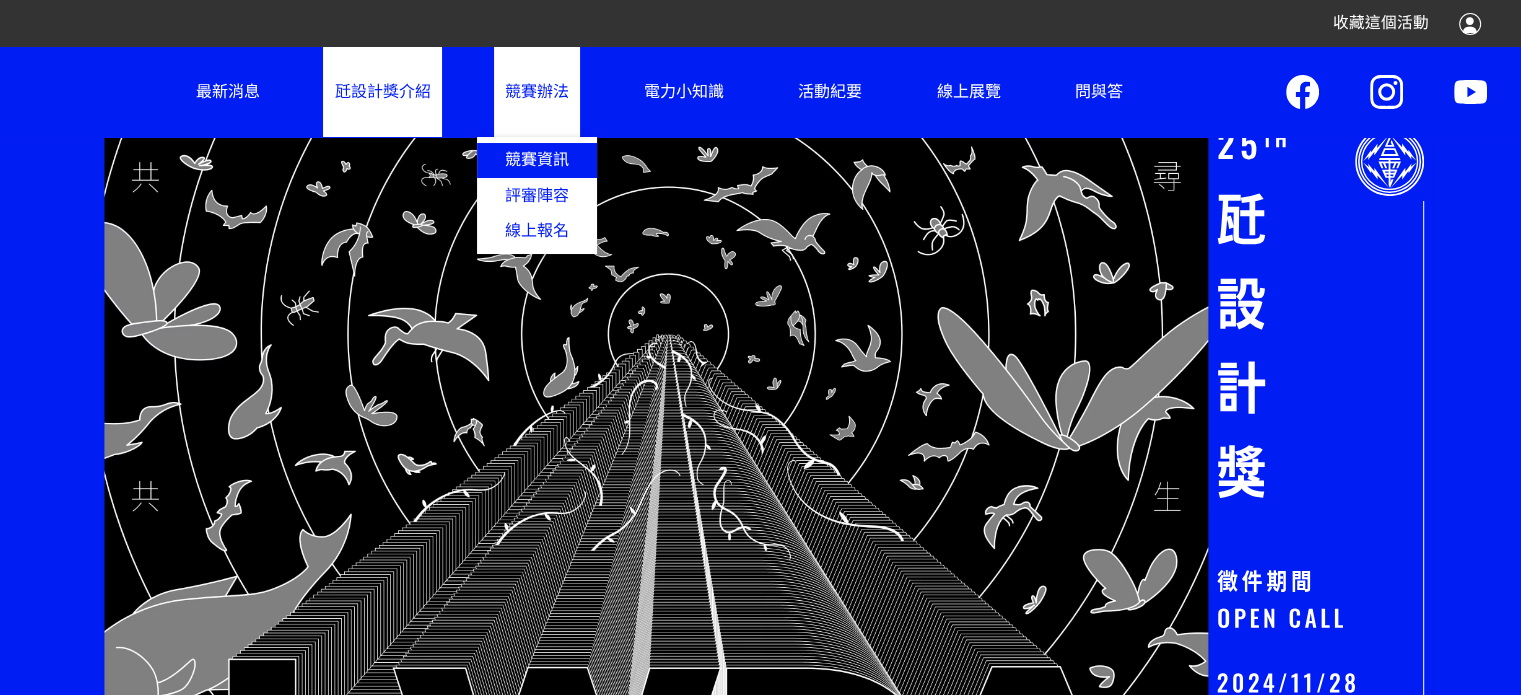 click on "競賽資訊" 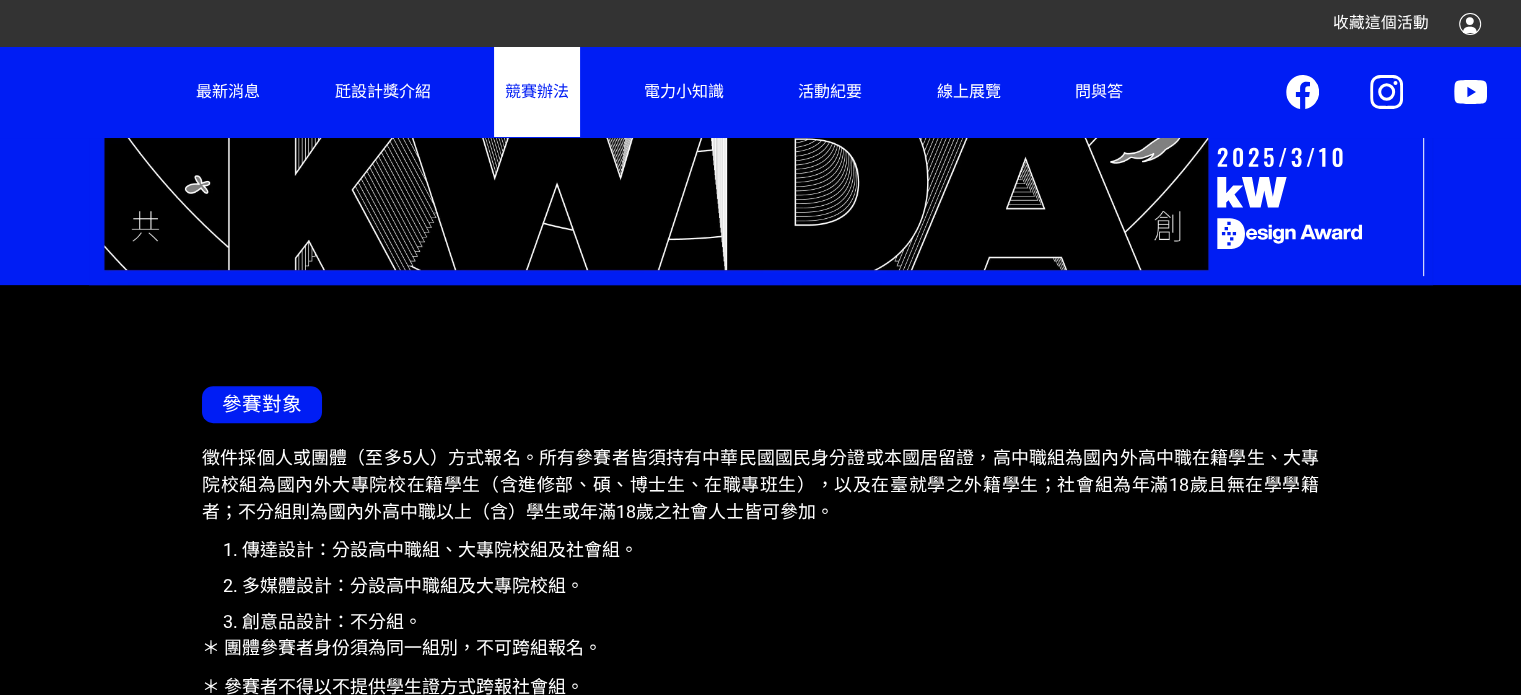 scroll, scrollTop: 629, scrollLeft: 0, axis: vertical 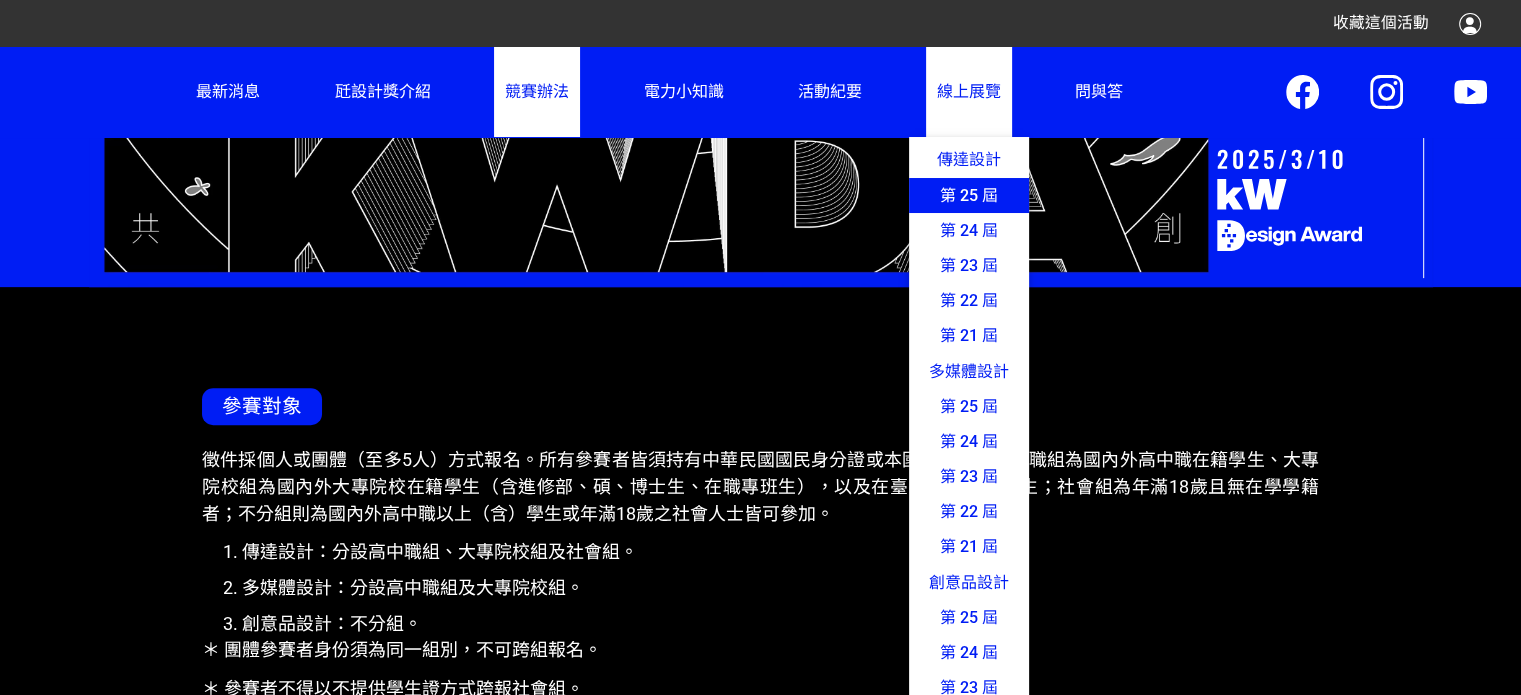 click on "第 25 屆" 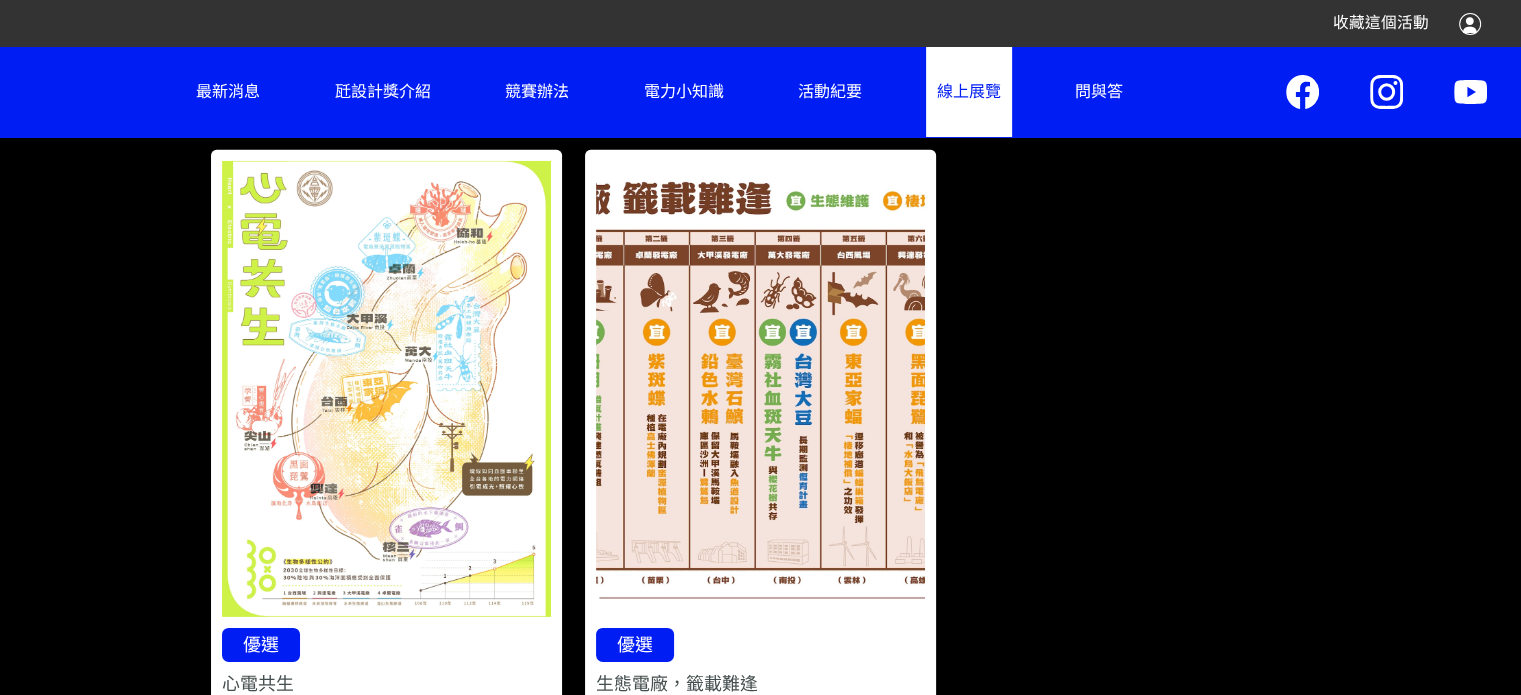 scroll, scrollTop: 6378, scrollLeft: 0, axis: vertical 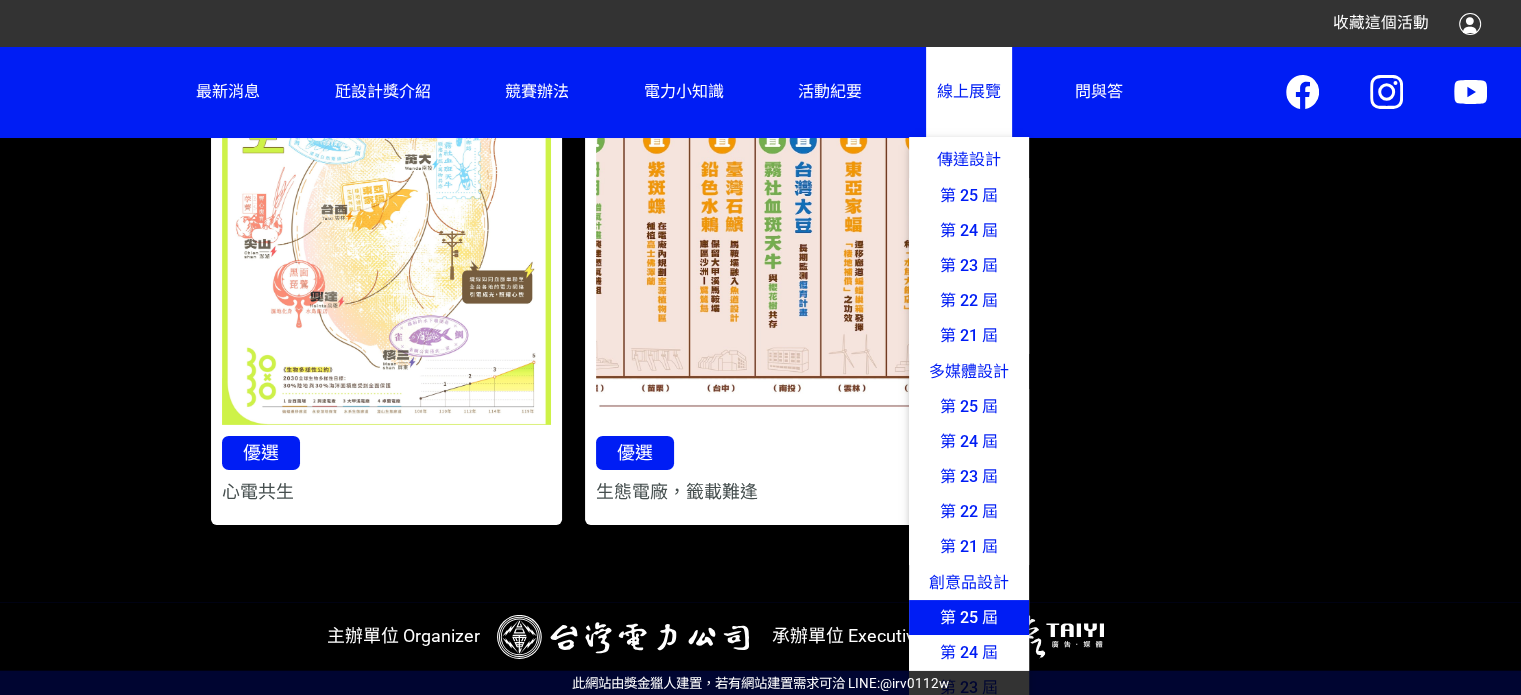 click on "第 25 屆" 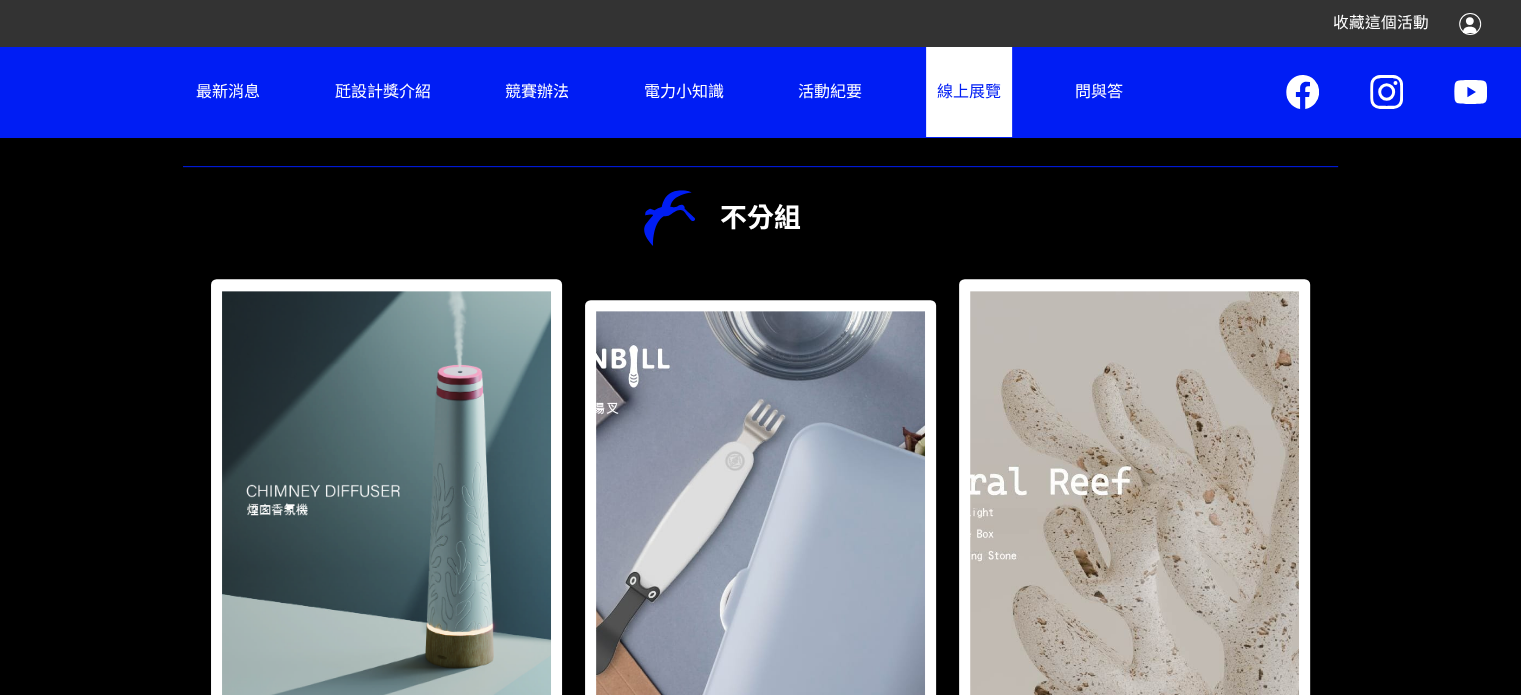 scroll, scrollTop: 892, scrollLeft: 0, axis: vertical 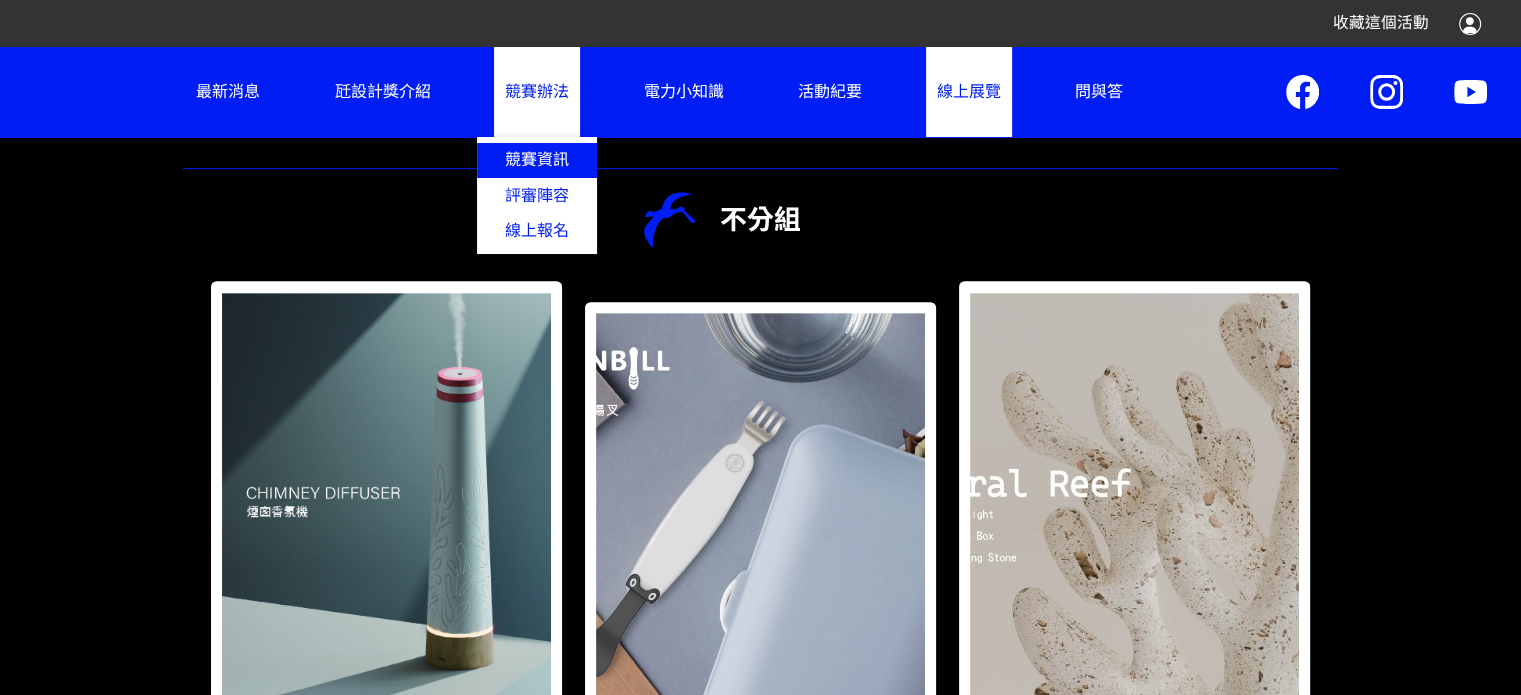 click on "競賽資訊" 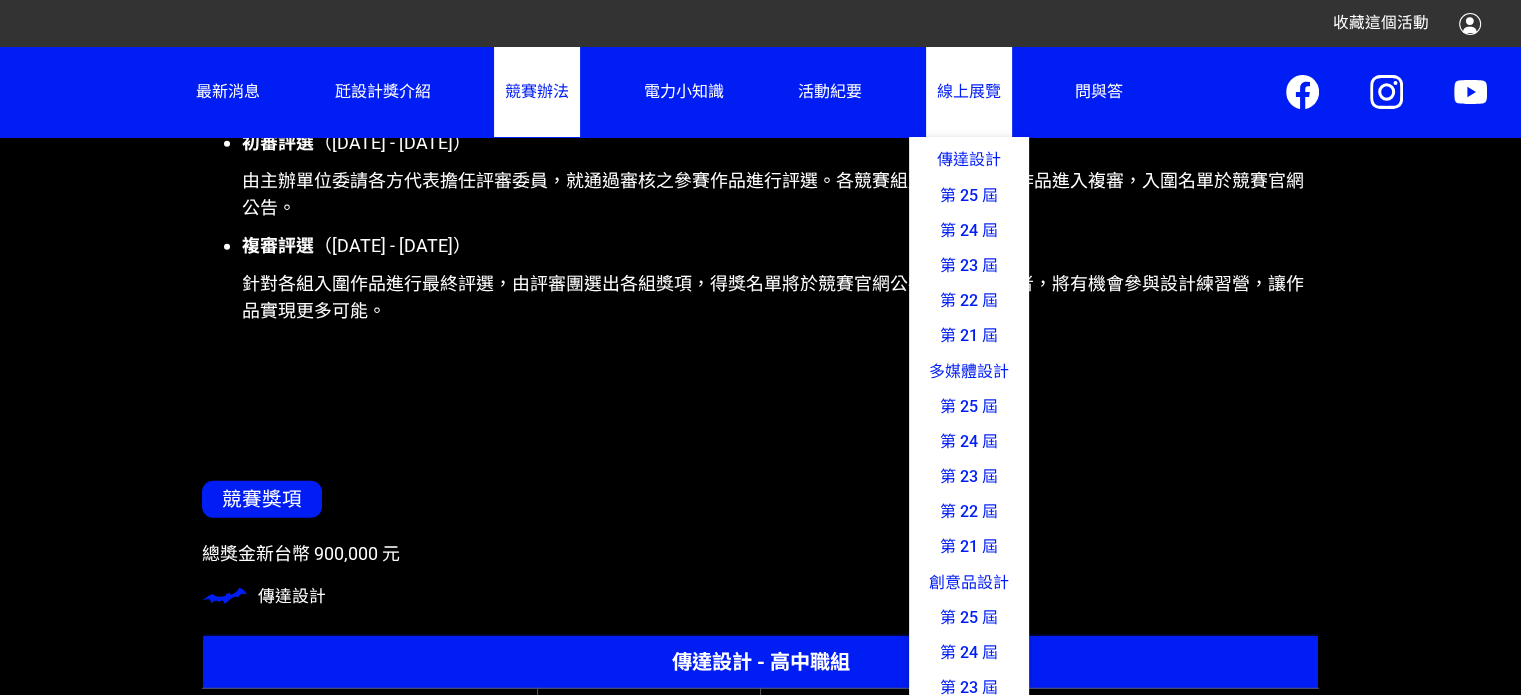 scroll, scrollTop: 5261, scrollLeft: 0, axis: vertical 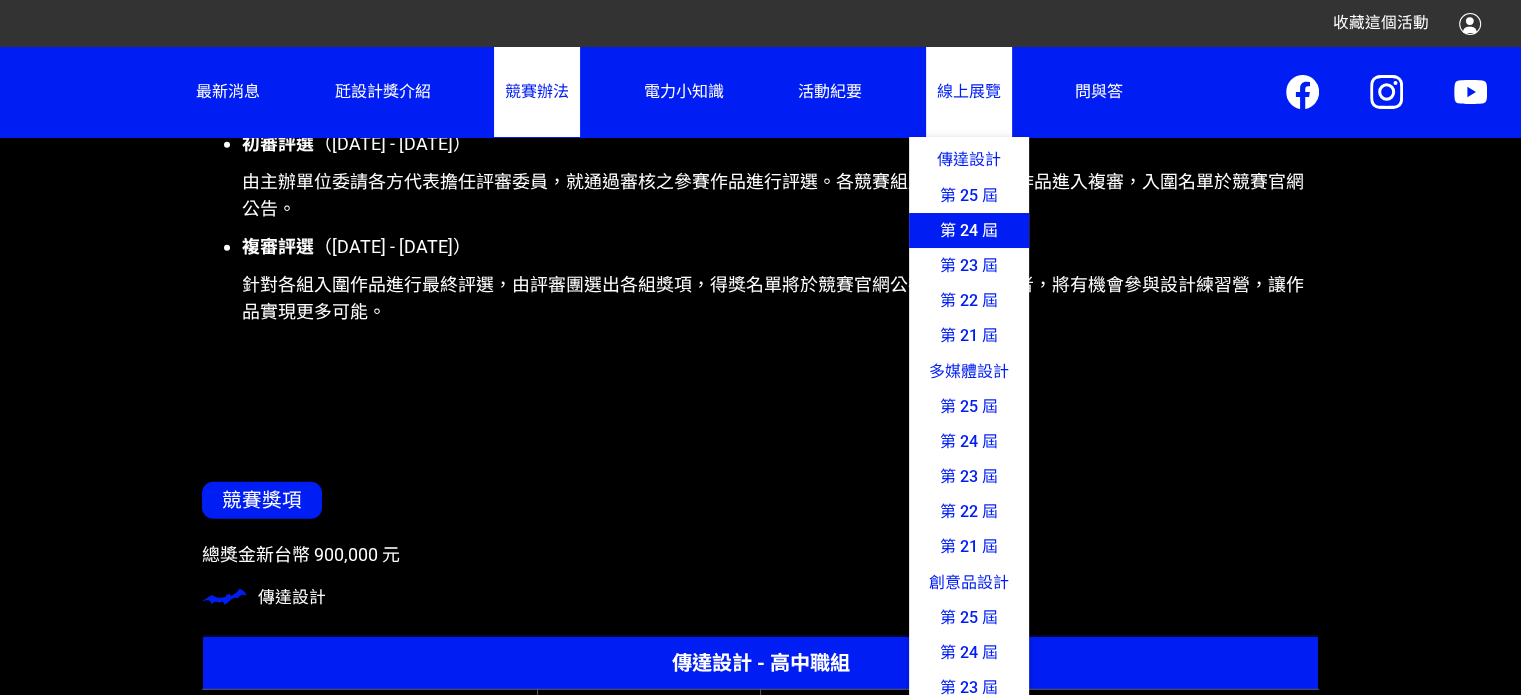 click on "第 24 屆" 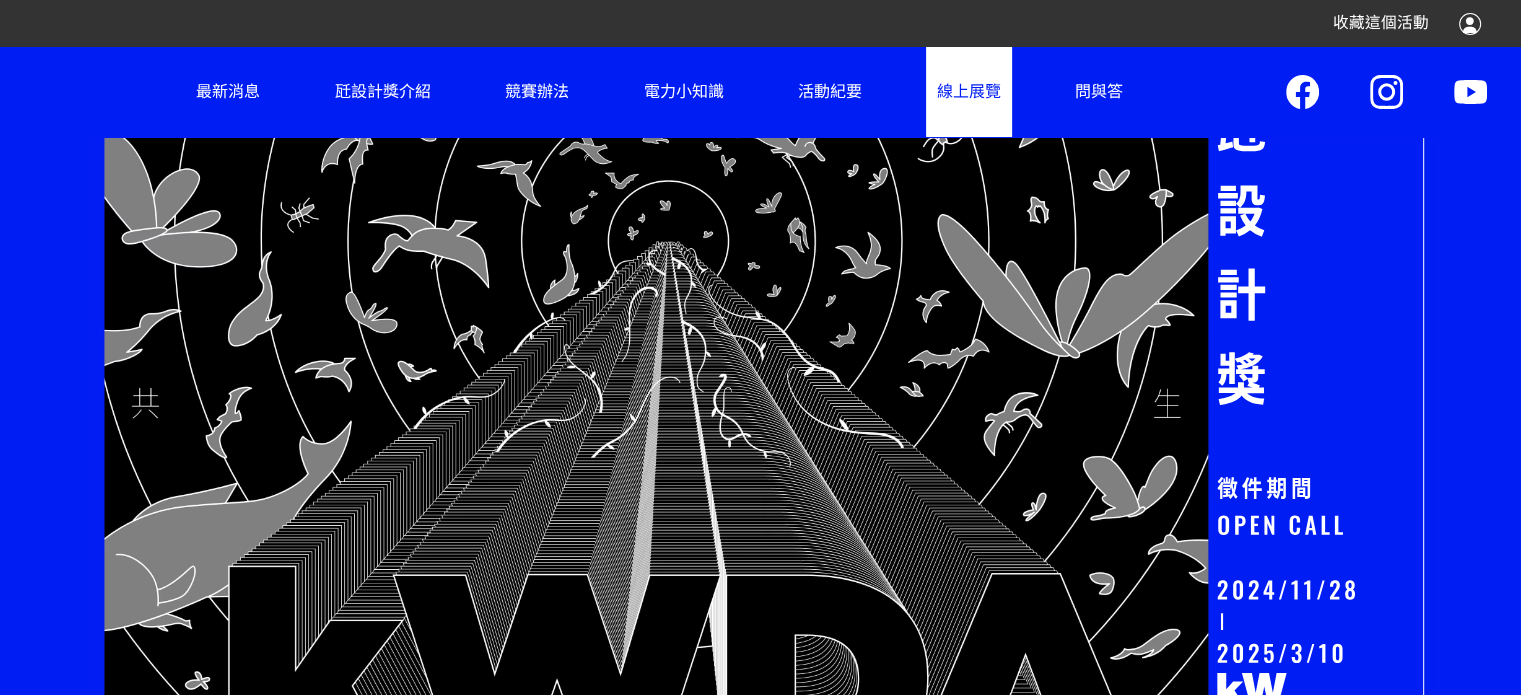scroll, scrollTop: 0, scrollLeft: 0, axis: both 